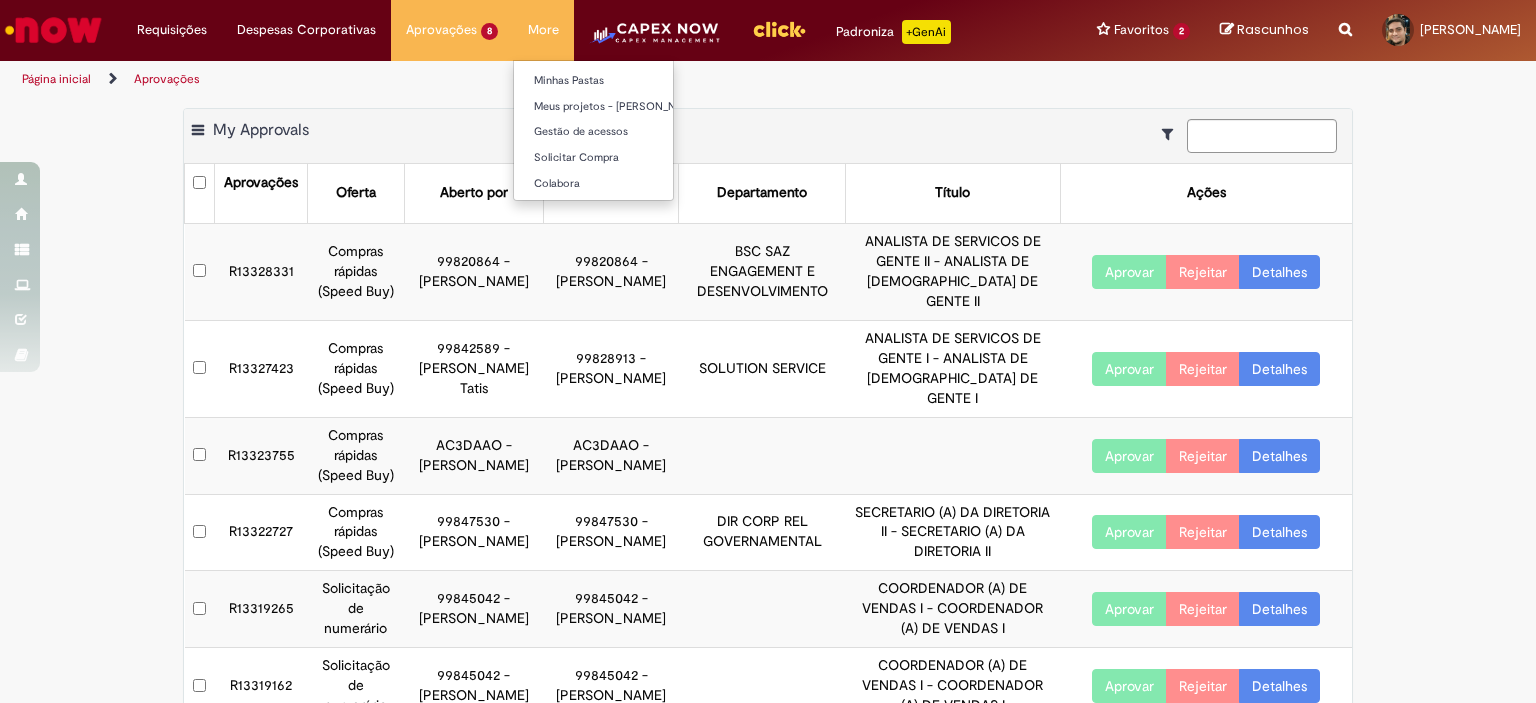 scroll, scrollTop: 0, scrollLeft: 0, axis: both 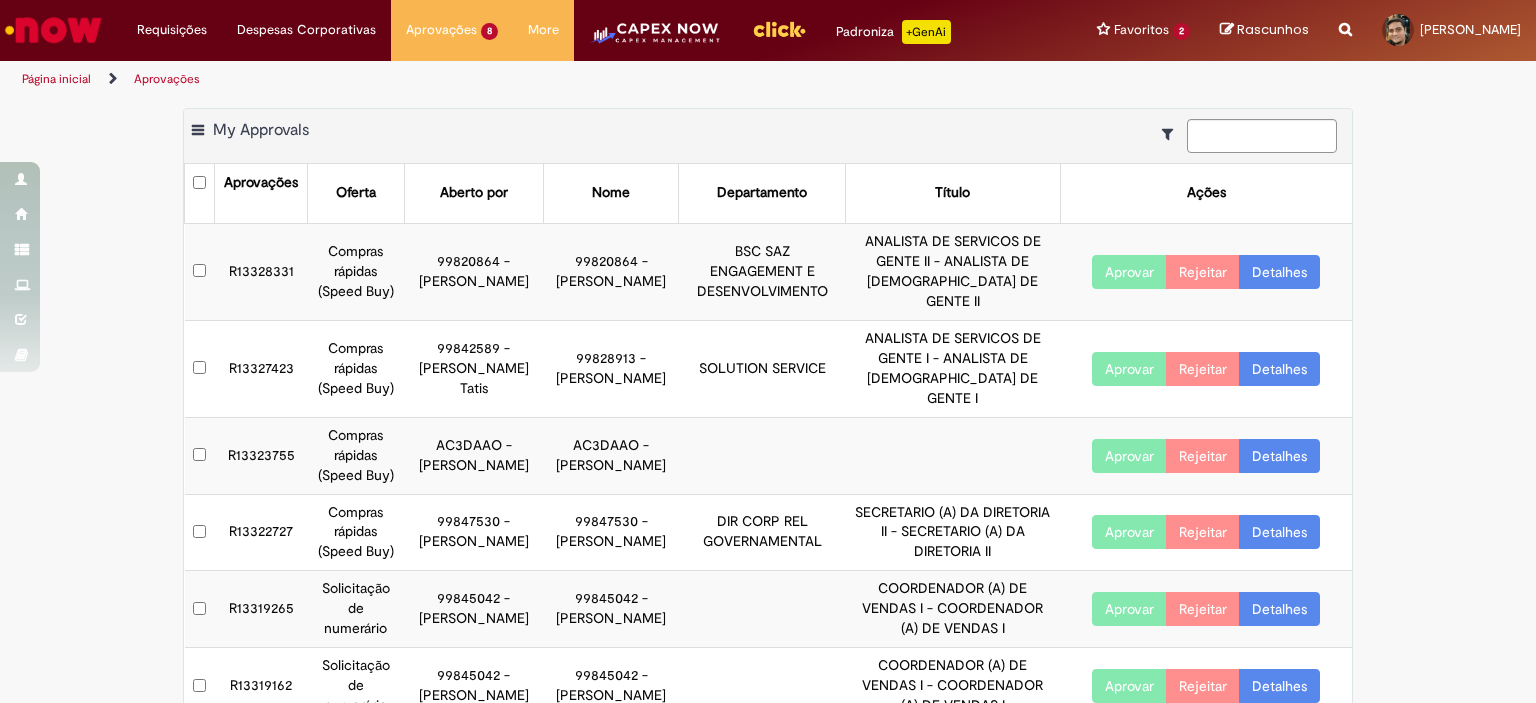 click at bounding box center [53, 30] 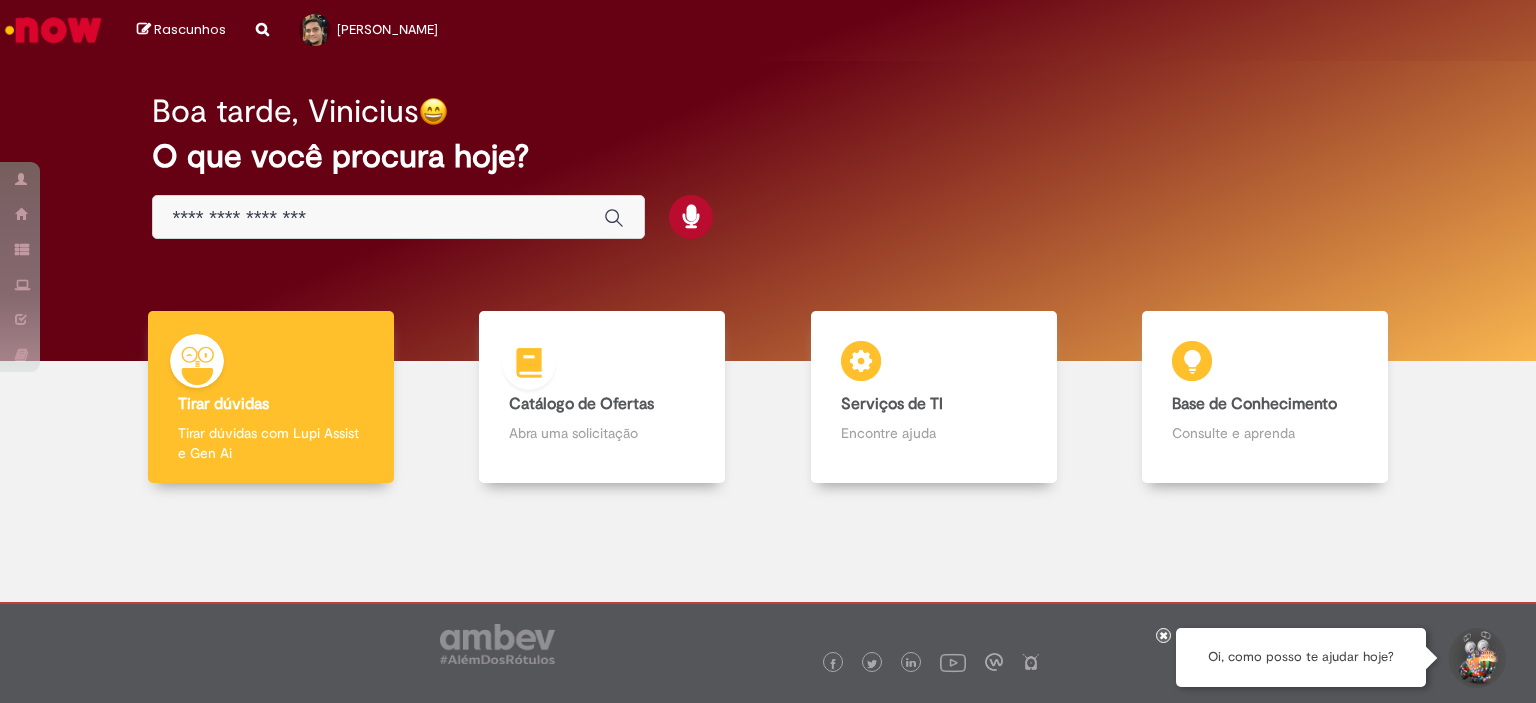 scroll, scrollTop: 0, scrollLeft: 0, axis: both 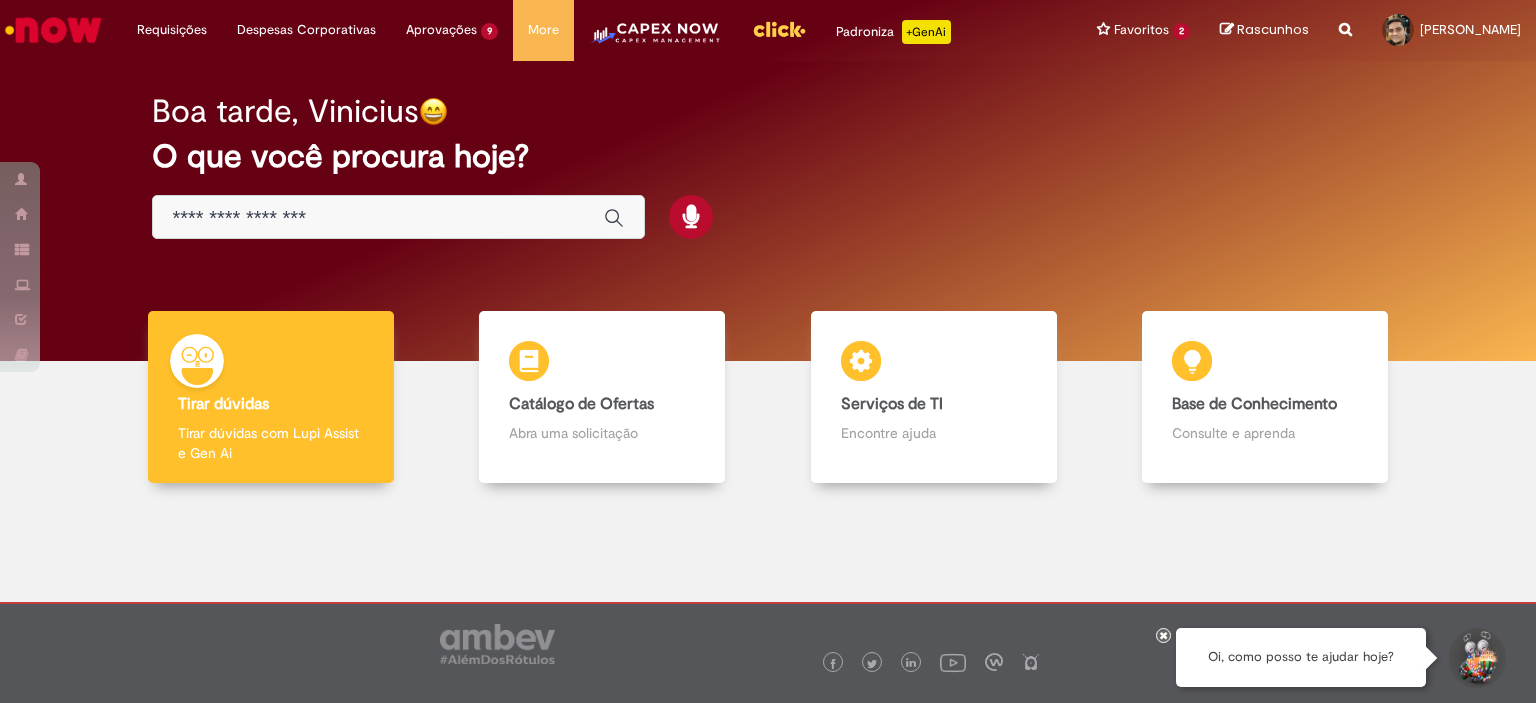 click on "Boa tarde, Vinicius
O que você procura hoje?" at bounding box center (768, 167) 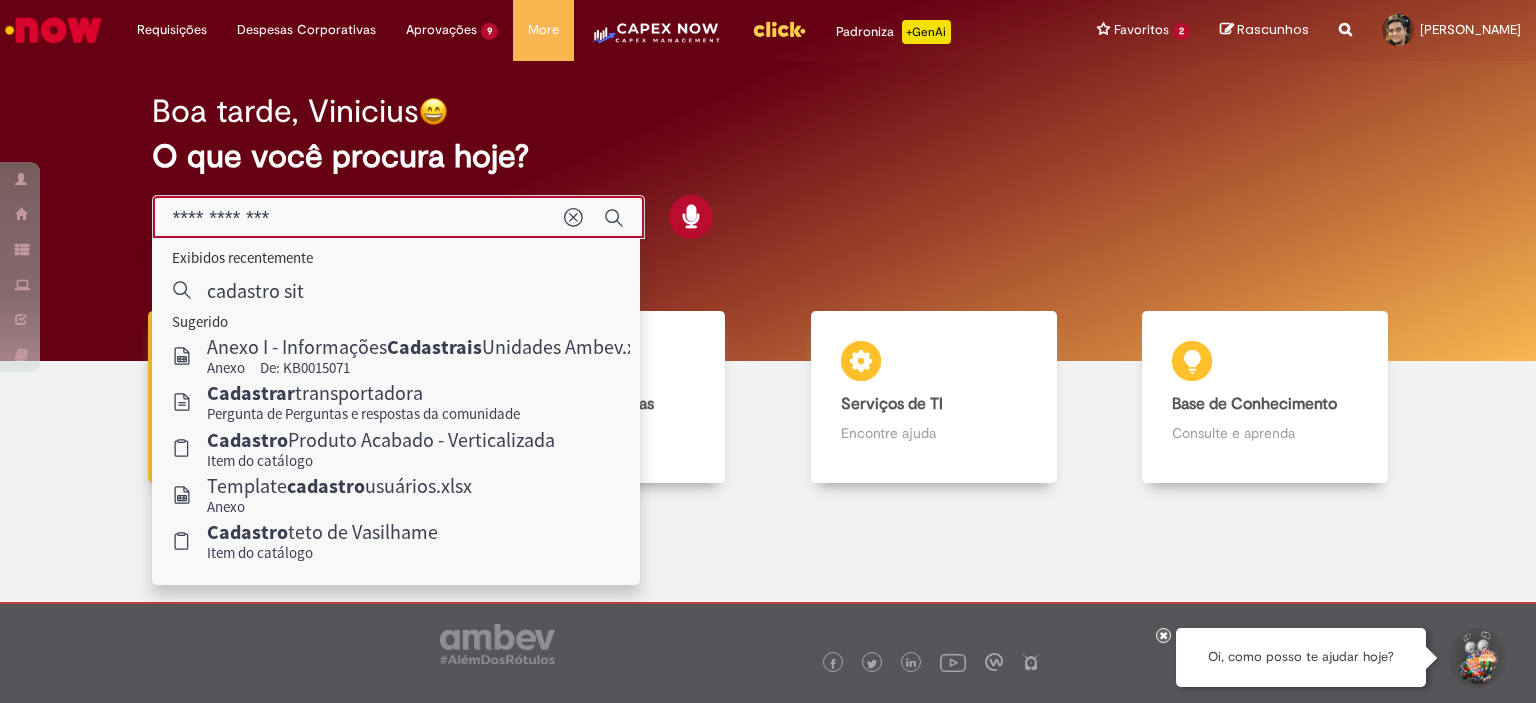 type on "**********" 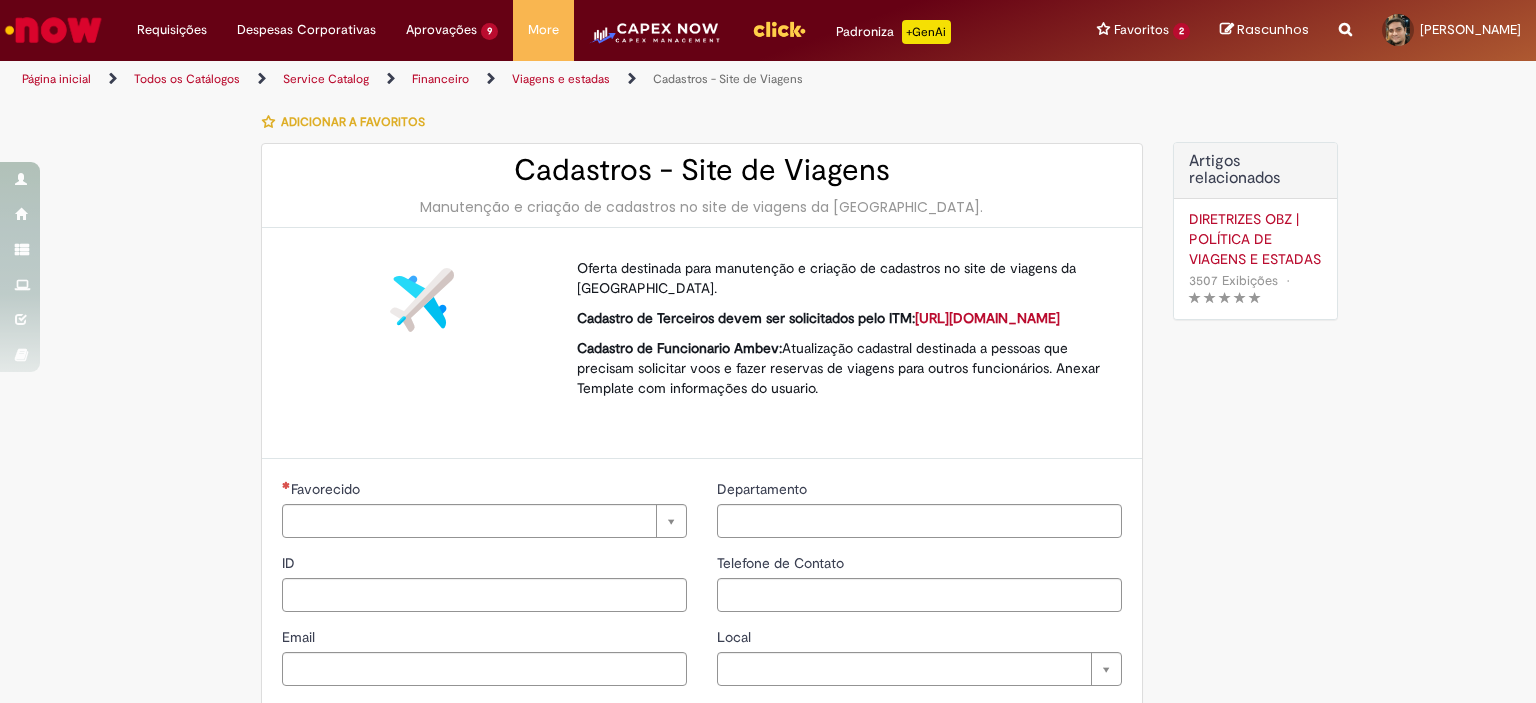 type on "********" 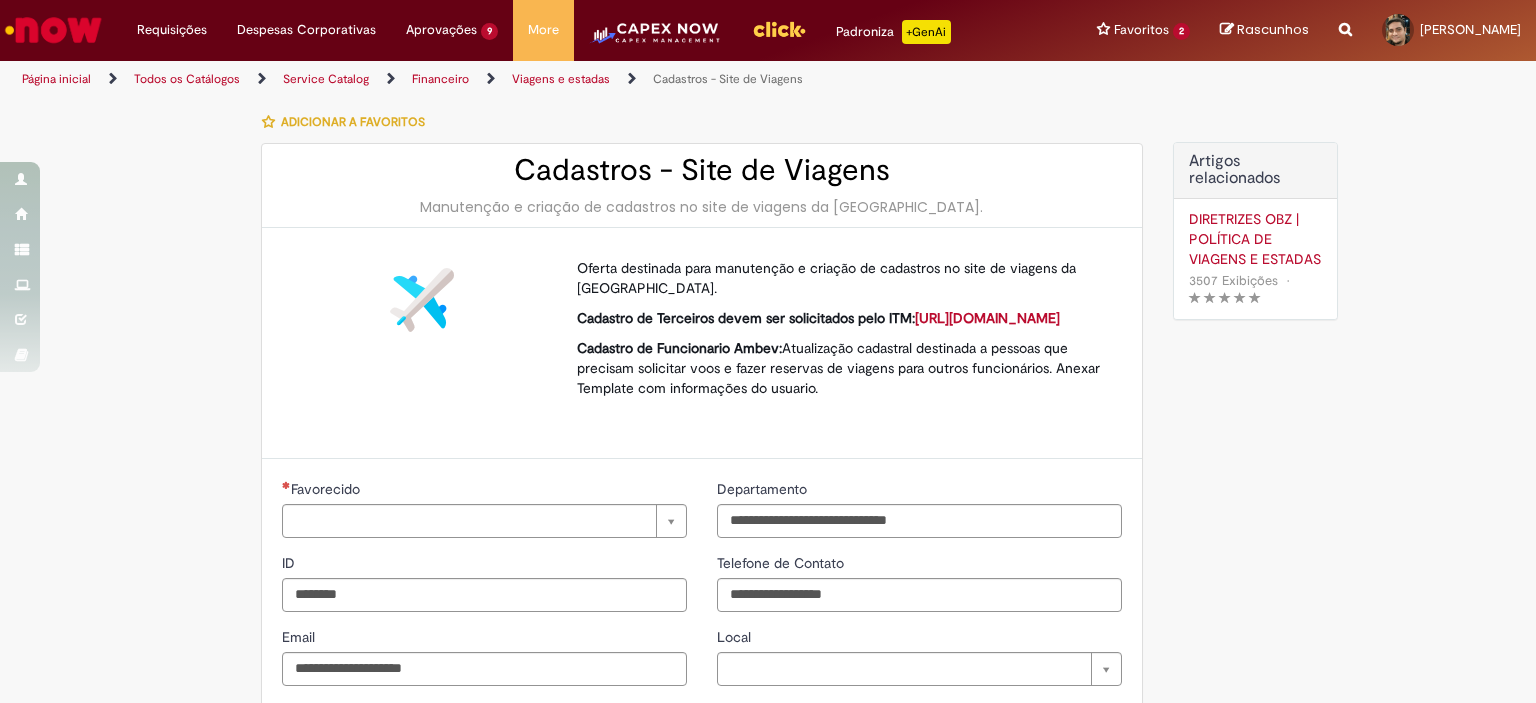 type on "**********" 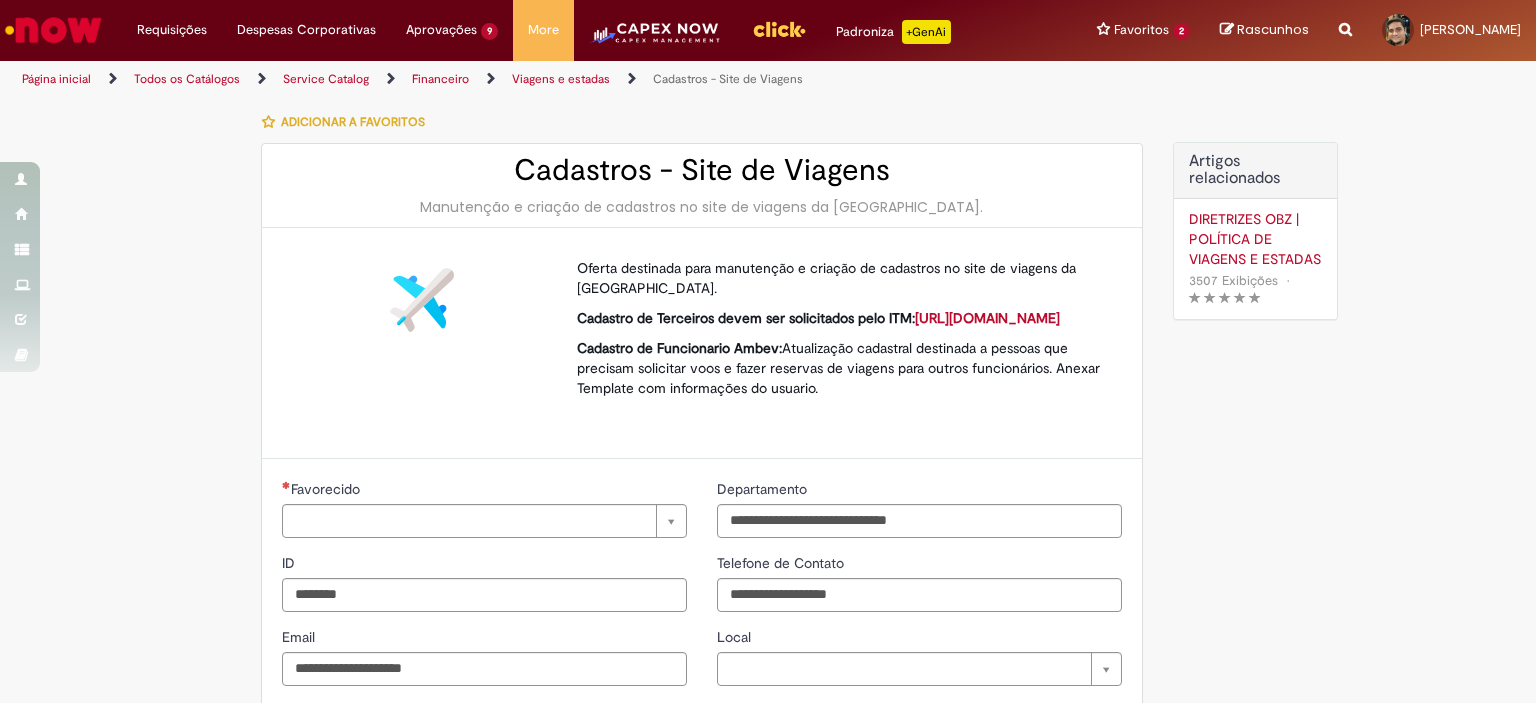 type on "**********" 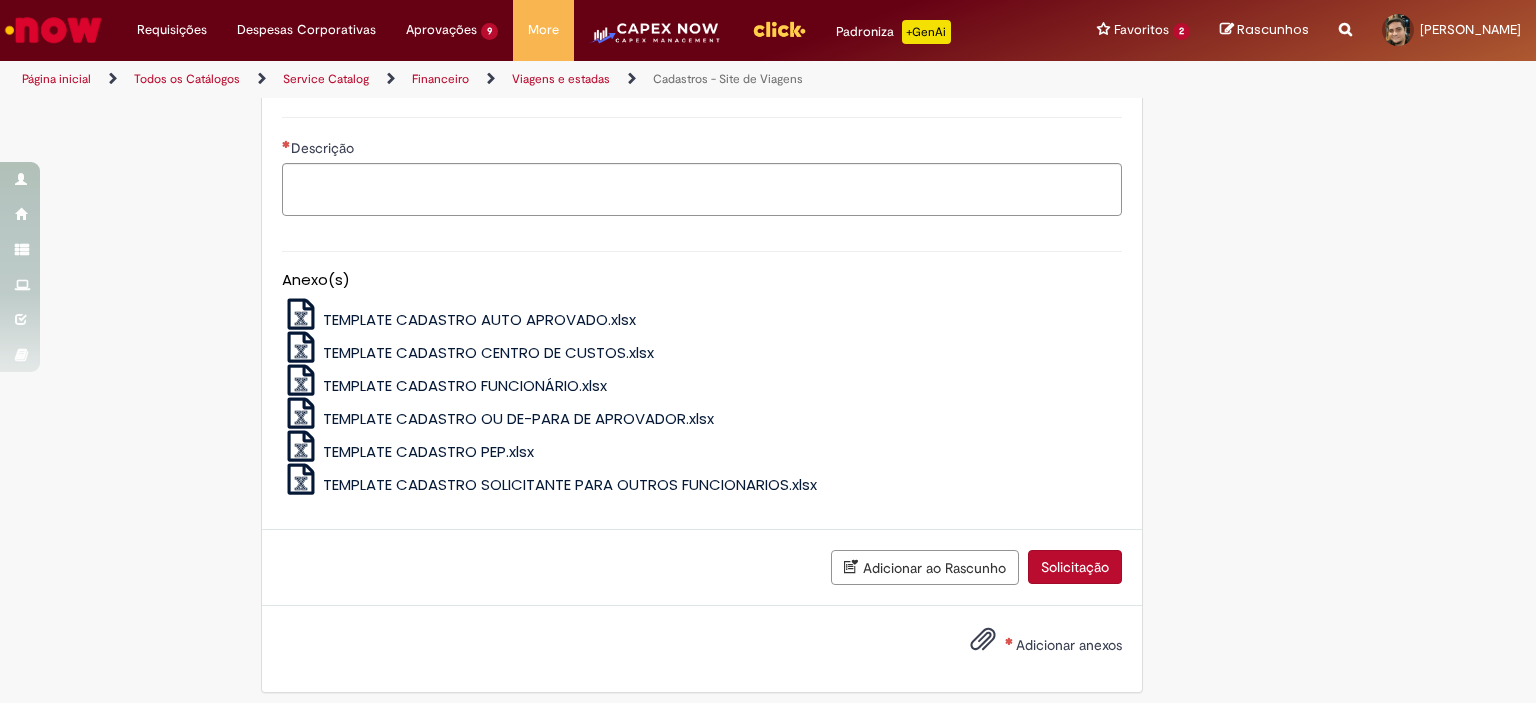 scroll, scrollTop: 882, scrollLeft: 0, axis: vertical 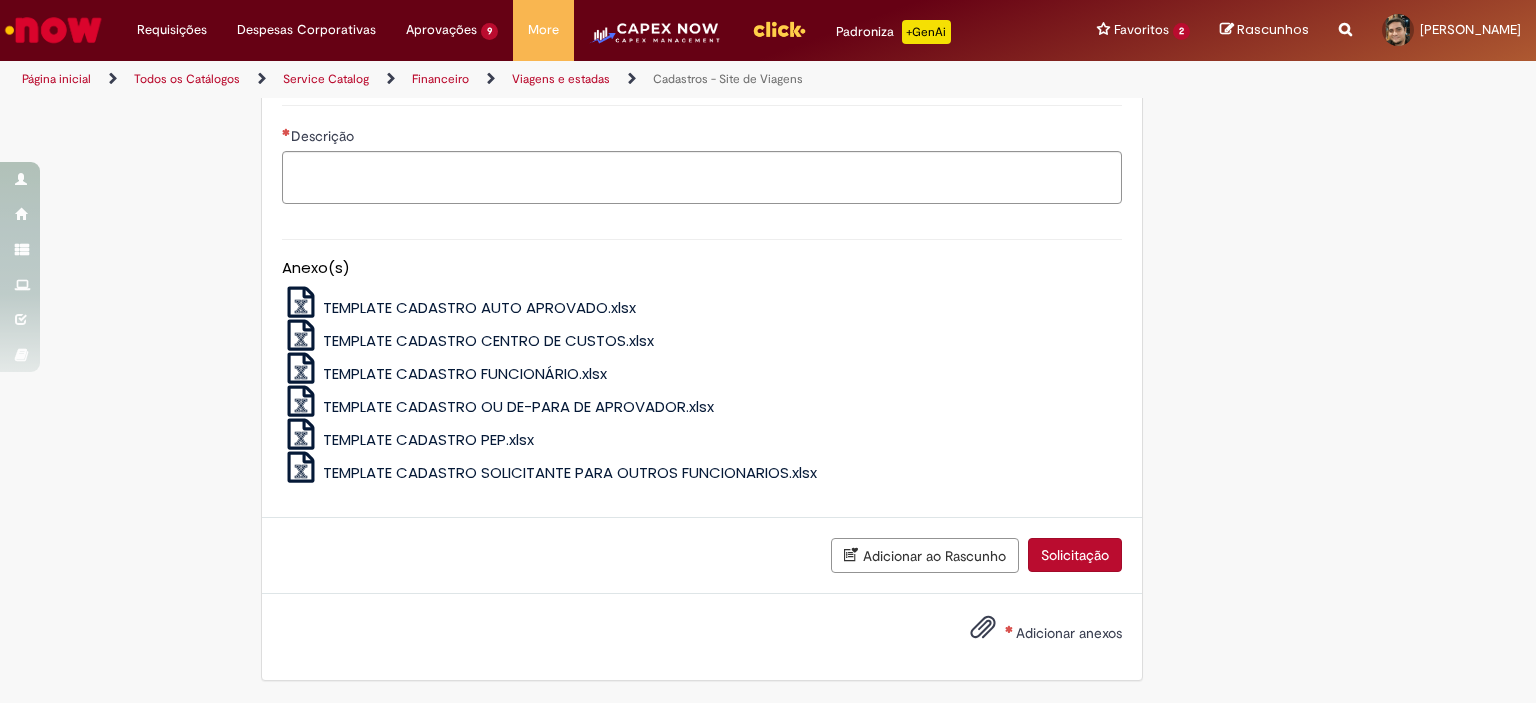 click on "TEMPLATE CADASTRO FUNCIONÁRIO.xlsx" at bounding box center (465, 373) 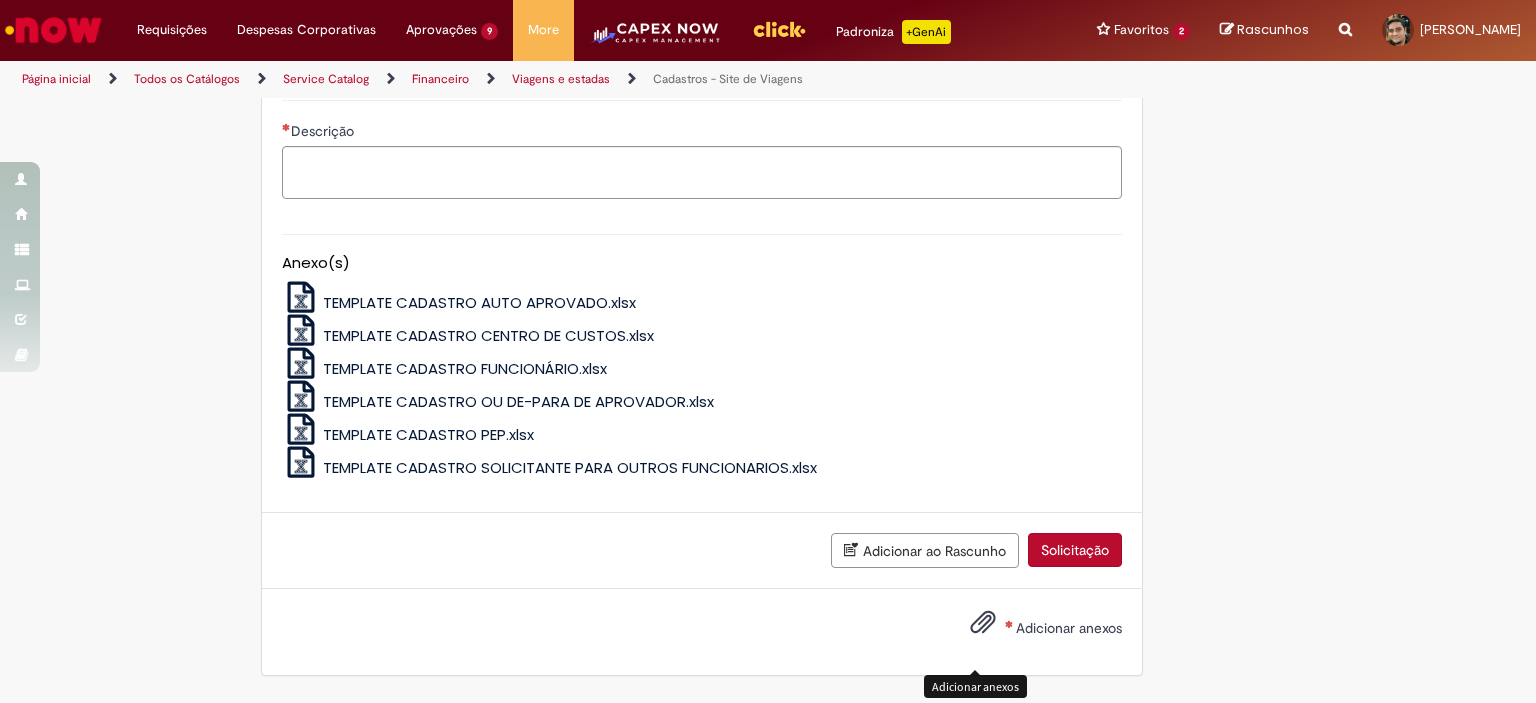 click on "Adicionar anexos" at bounding box center (983, 627) 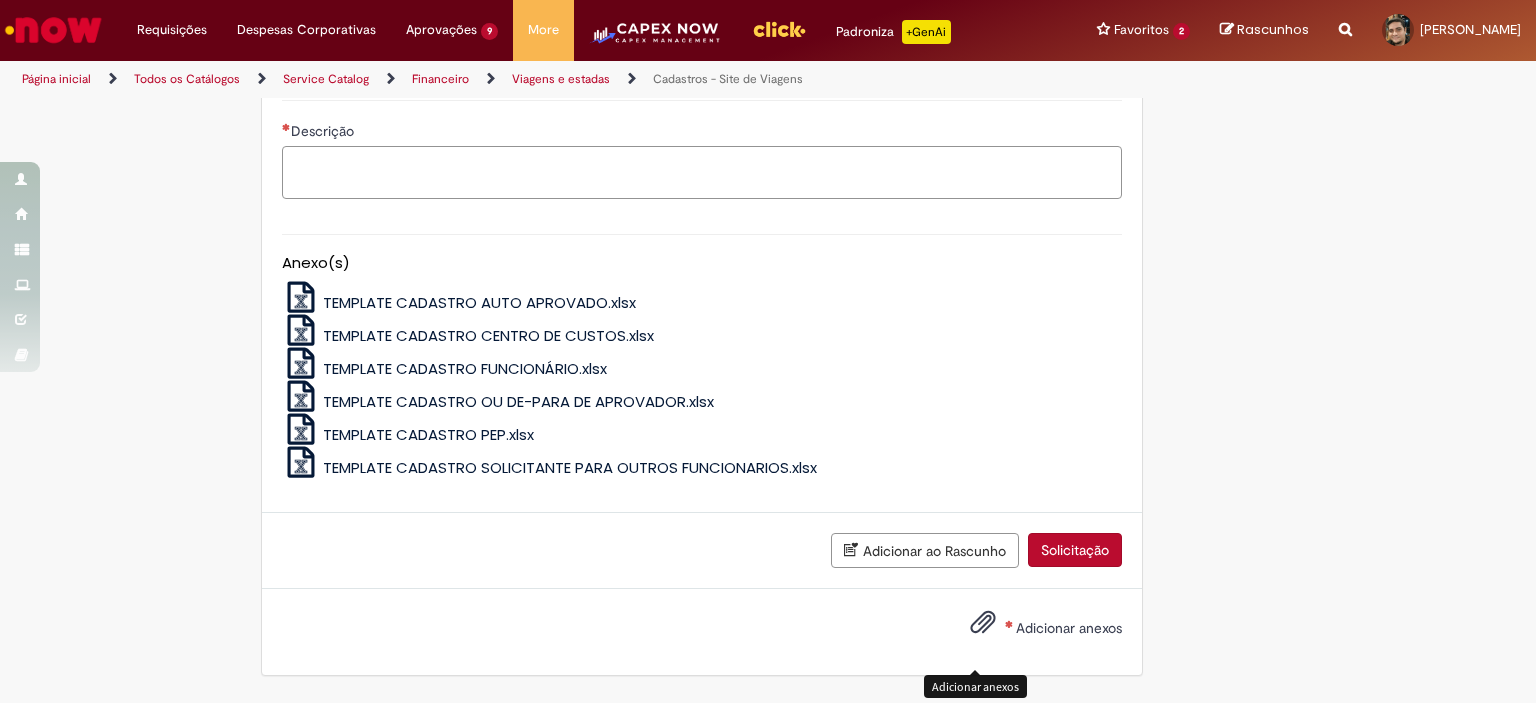 click on "Descrição" at bounding box center [702, 173] 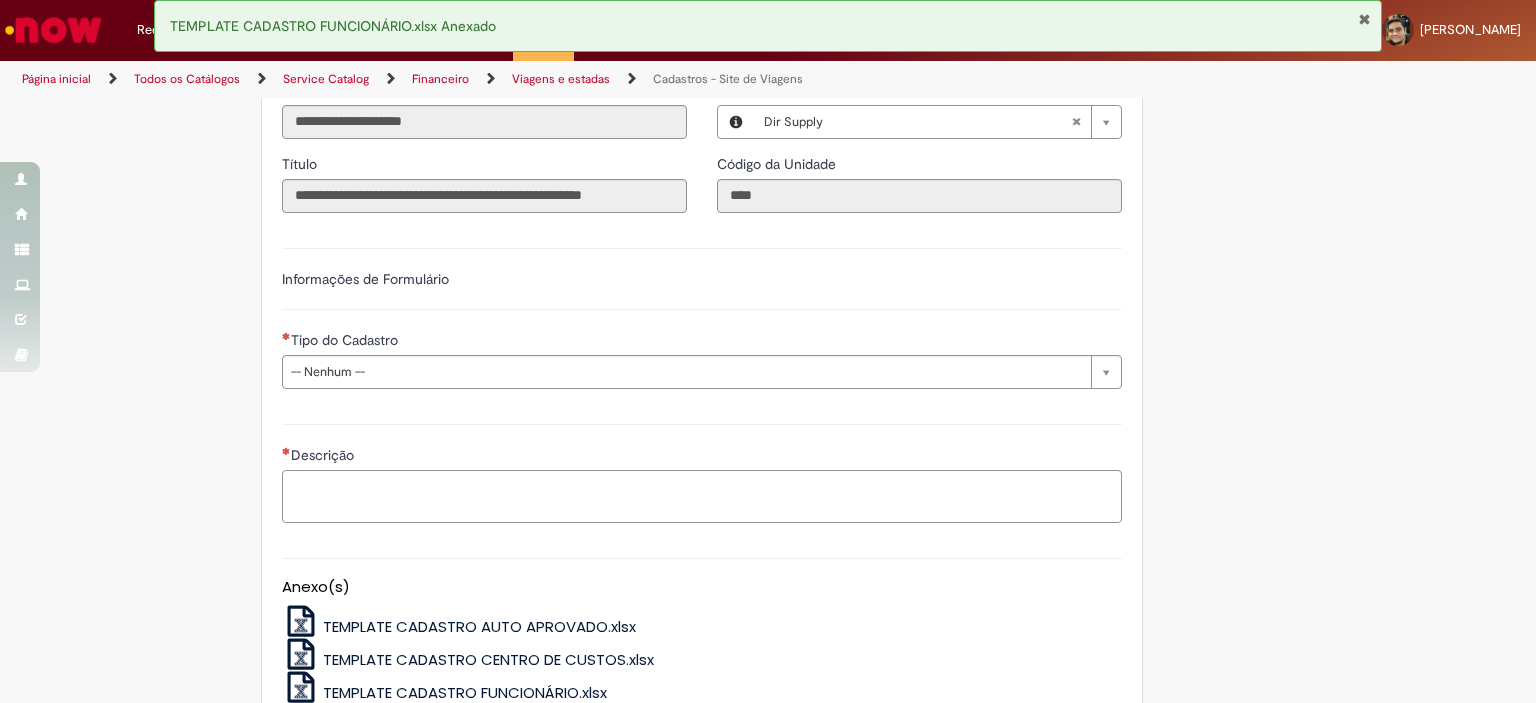 scroll, scrollTop: 582, scrollLeft: 0, axis: vertical 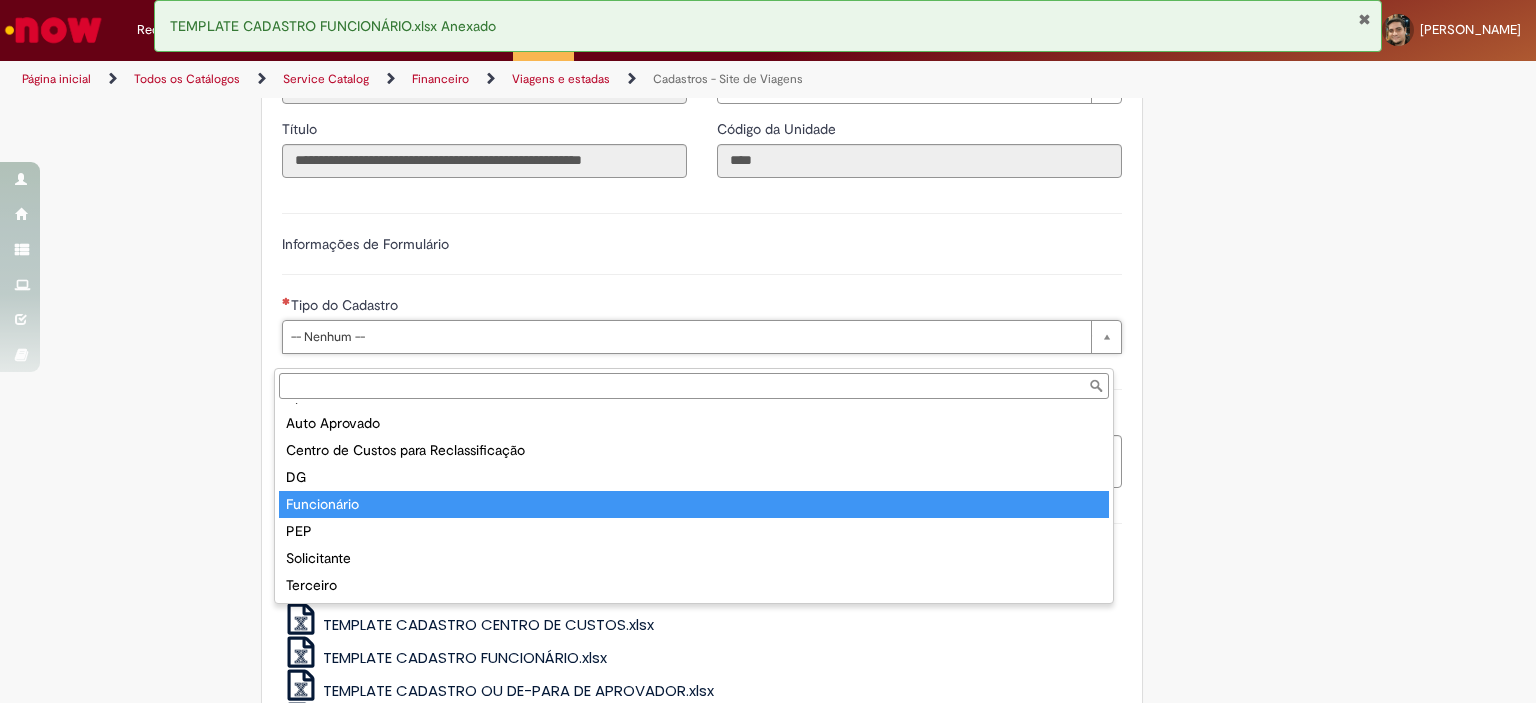 type on "**********" 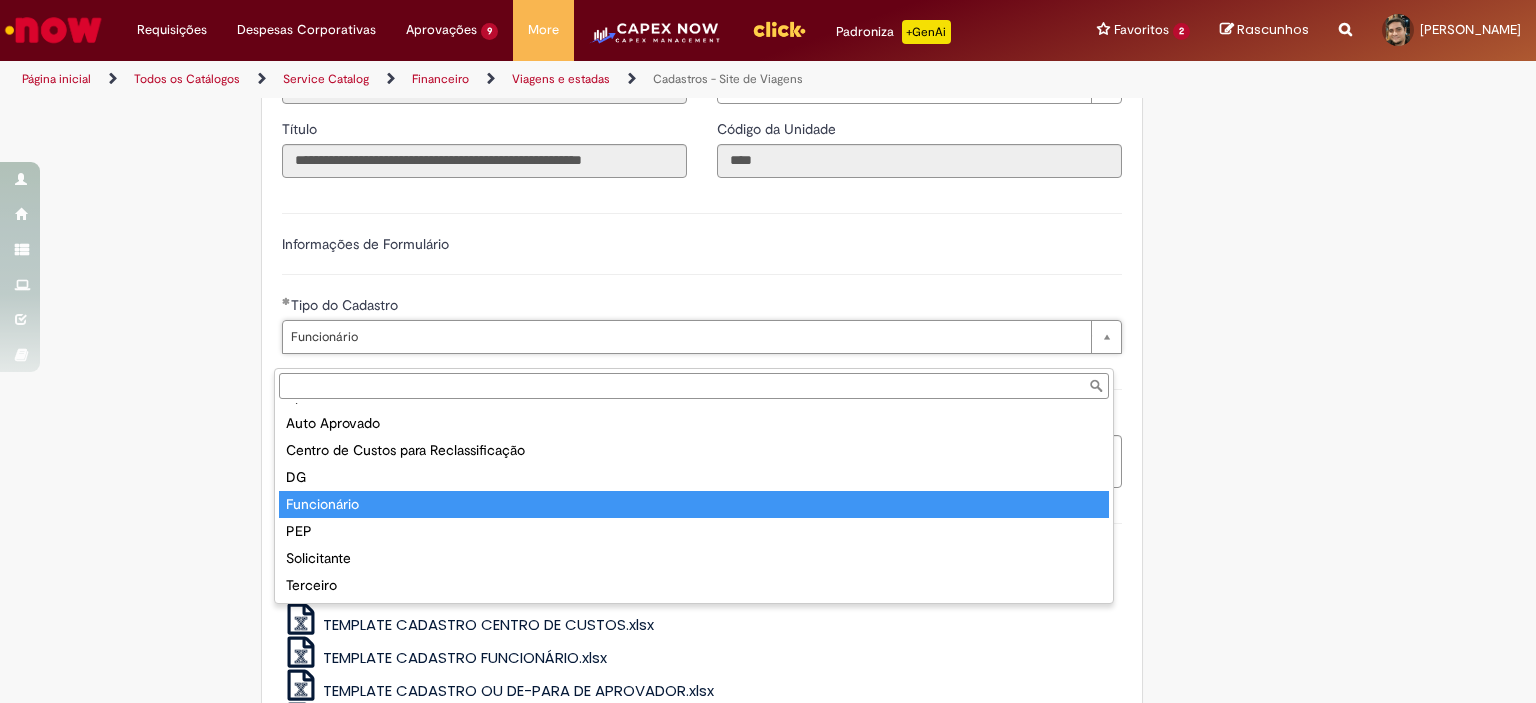 type on "**********" 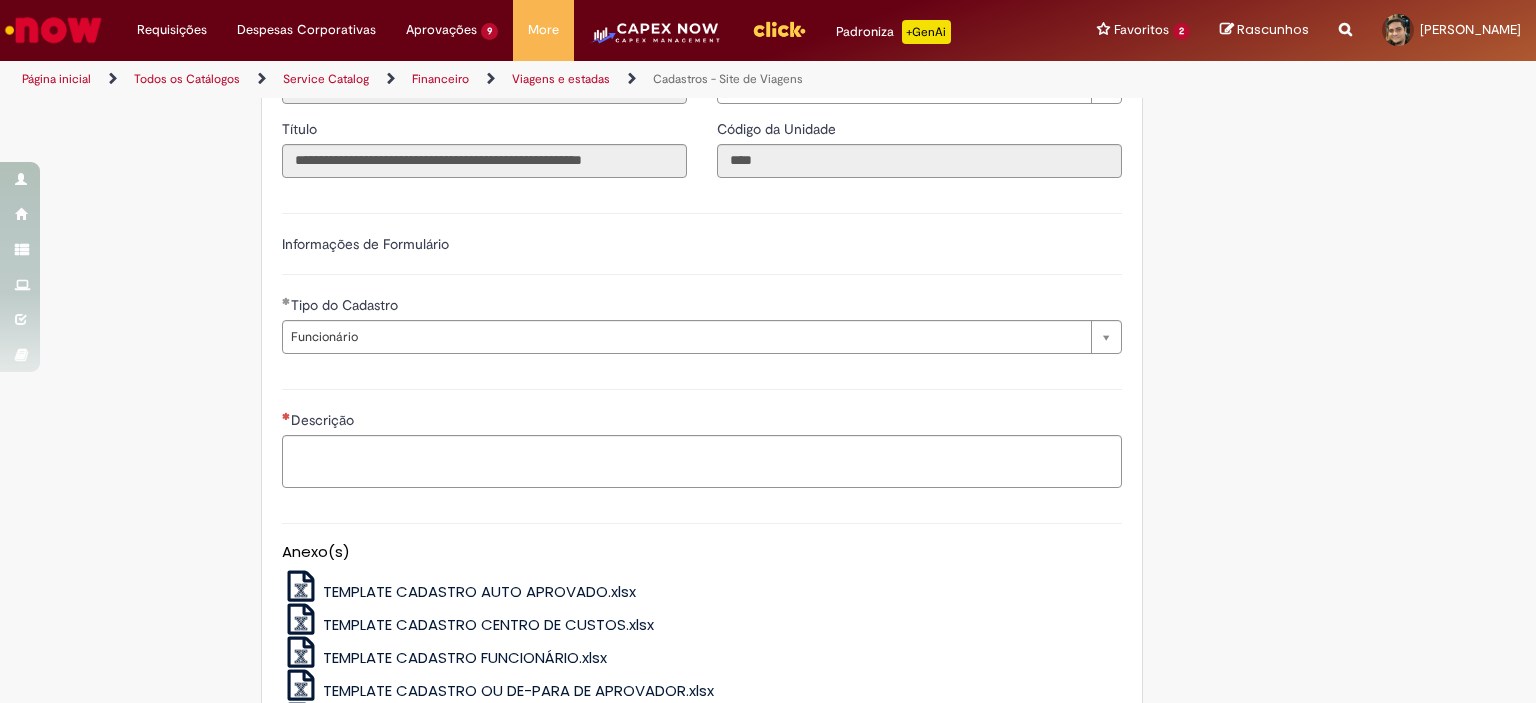 scroll, scrollTop: 0, scrollLeft: 0, axis: both 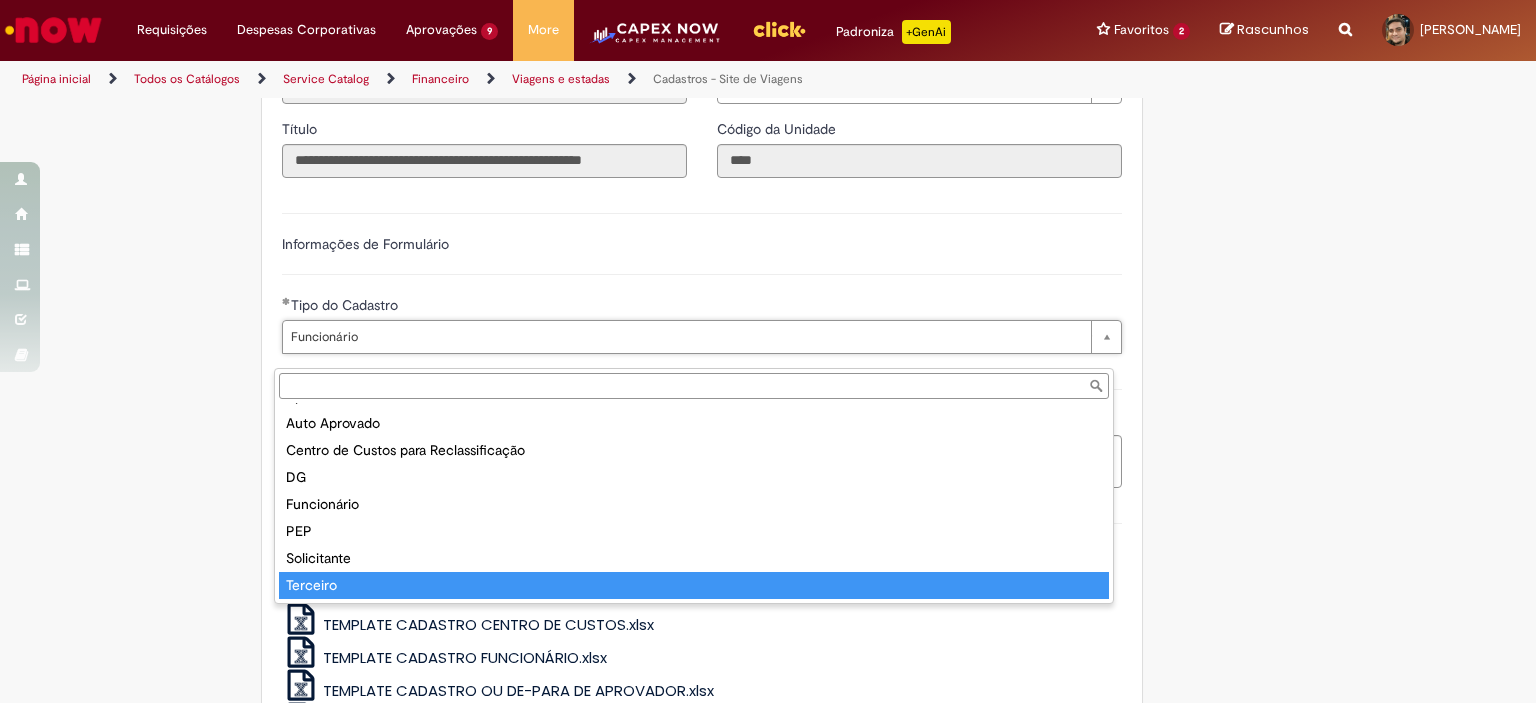 type on "********" 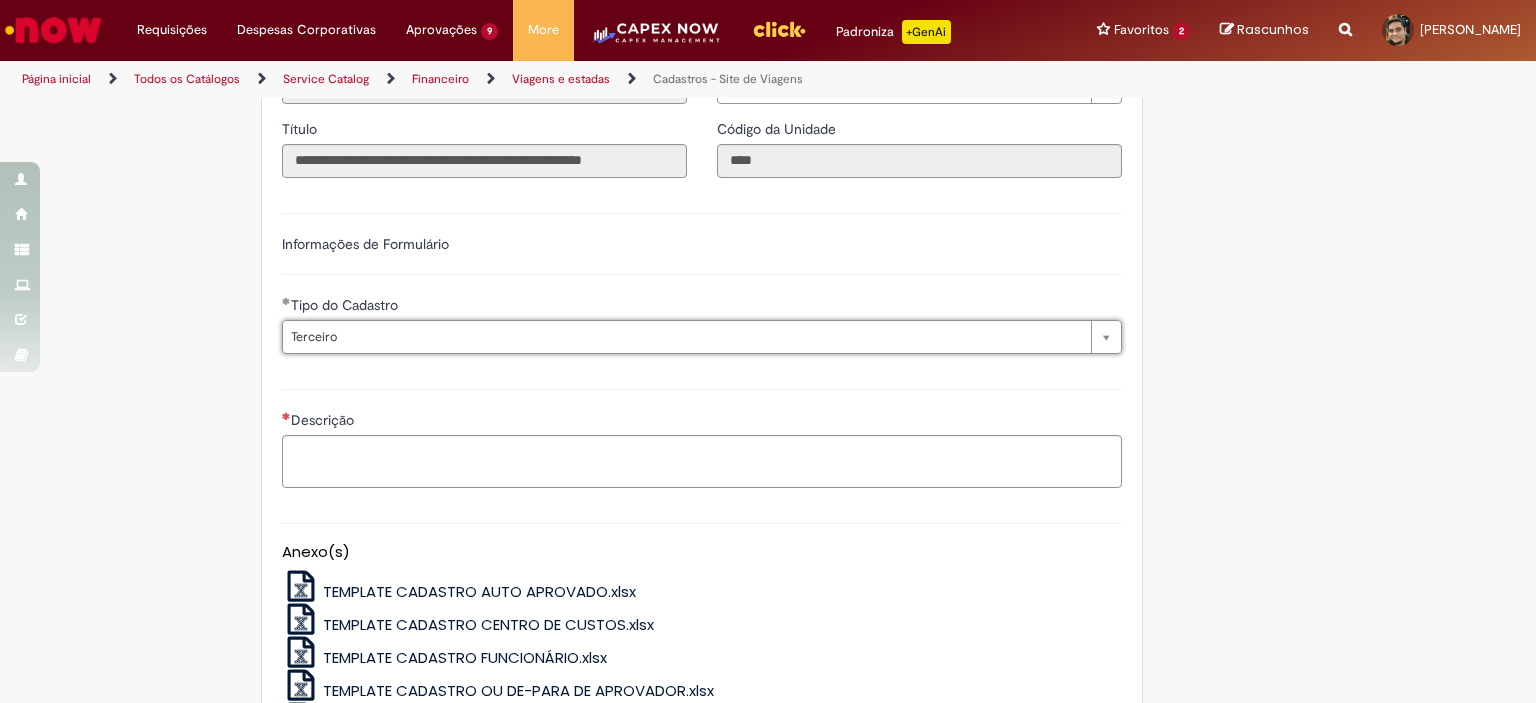 scroll, scrollTop: 0, scrollLeft: 49, axis: horizontal 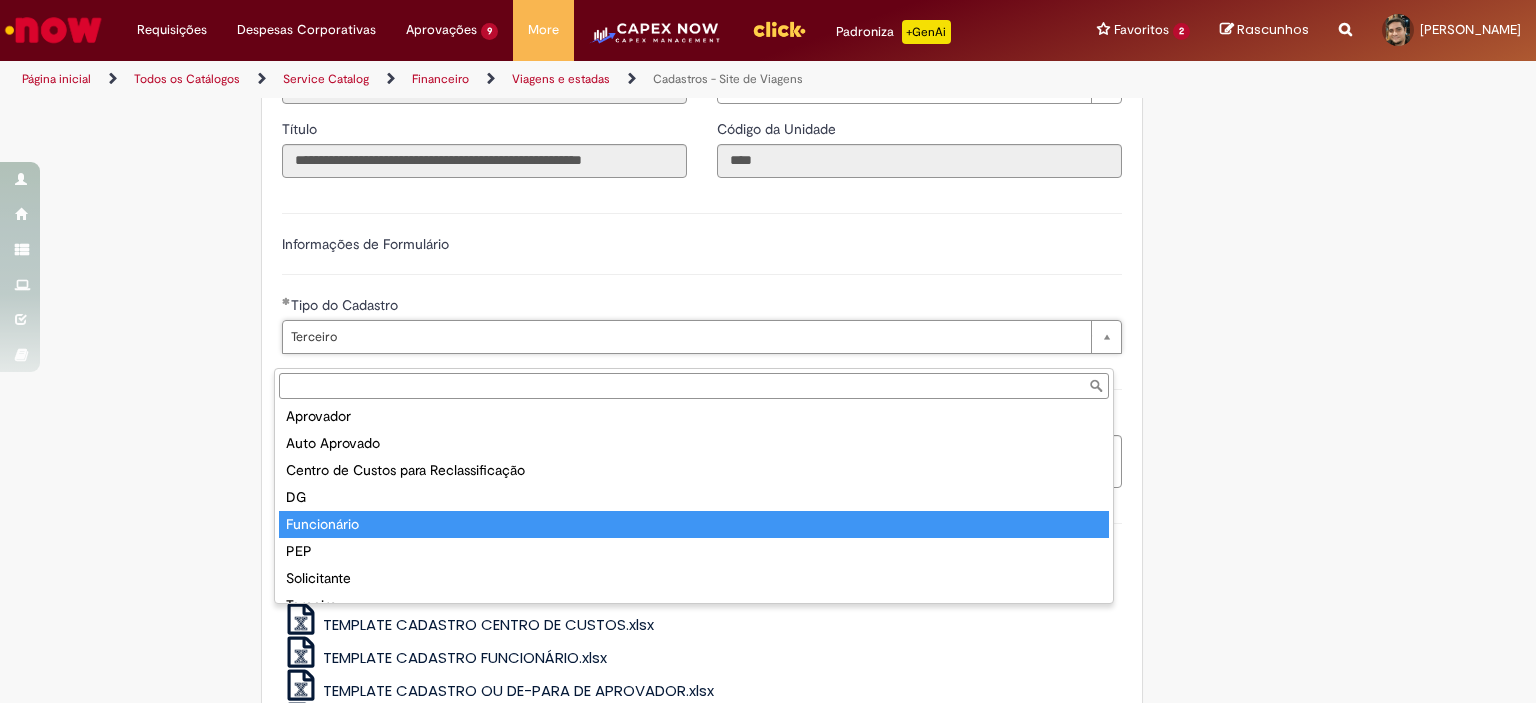 type on "**********" 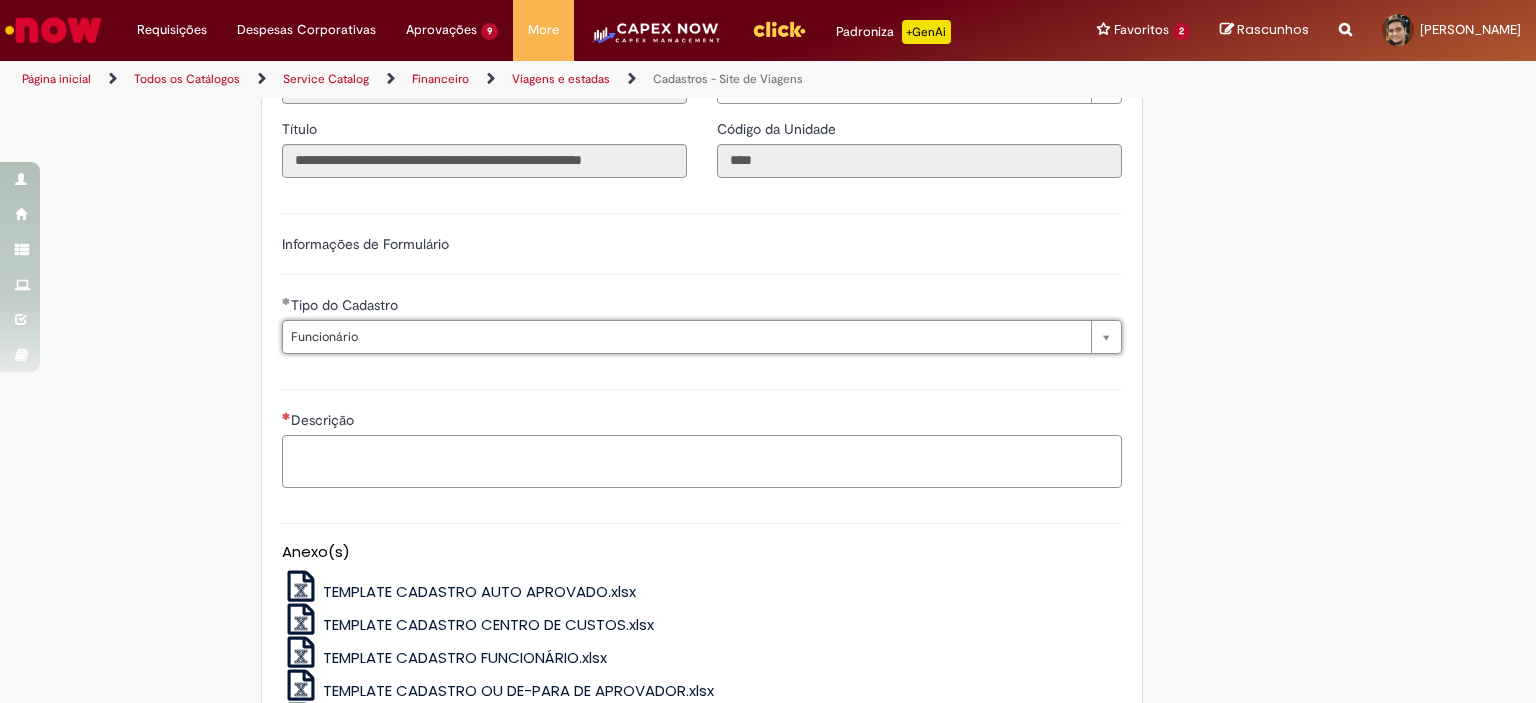 click on "Descrição" at bounding box center (702, 462) 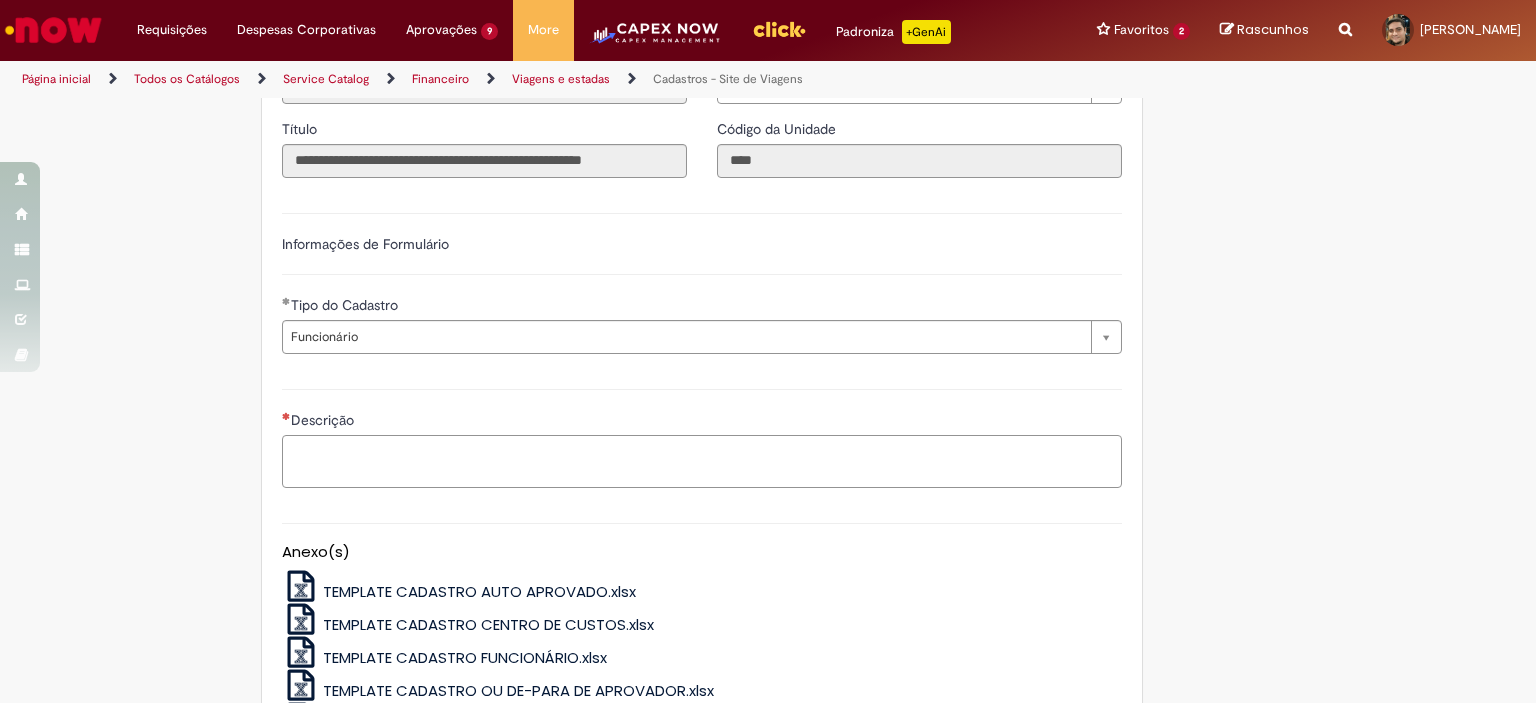 click on "Descrição" at bounding box center [702, 462] 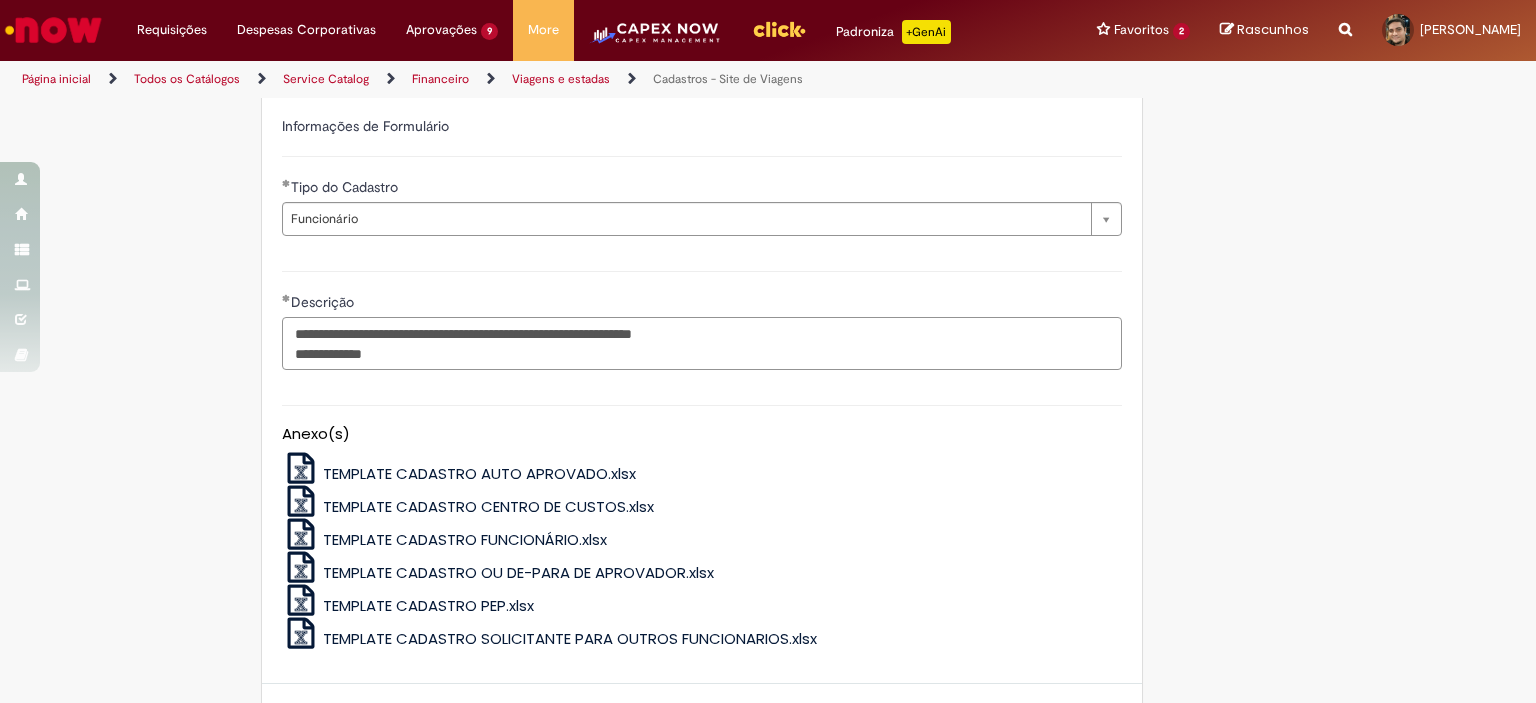 scroll, scrollTop: 953, scrollLeft: 0, axis: vertical 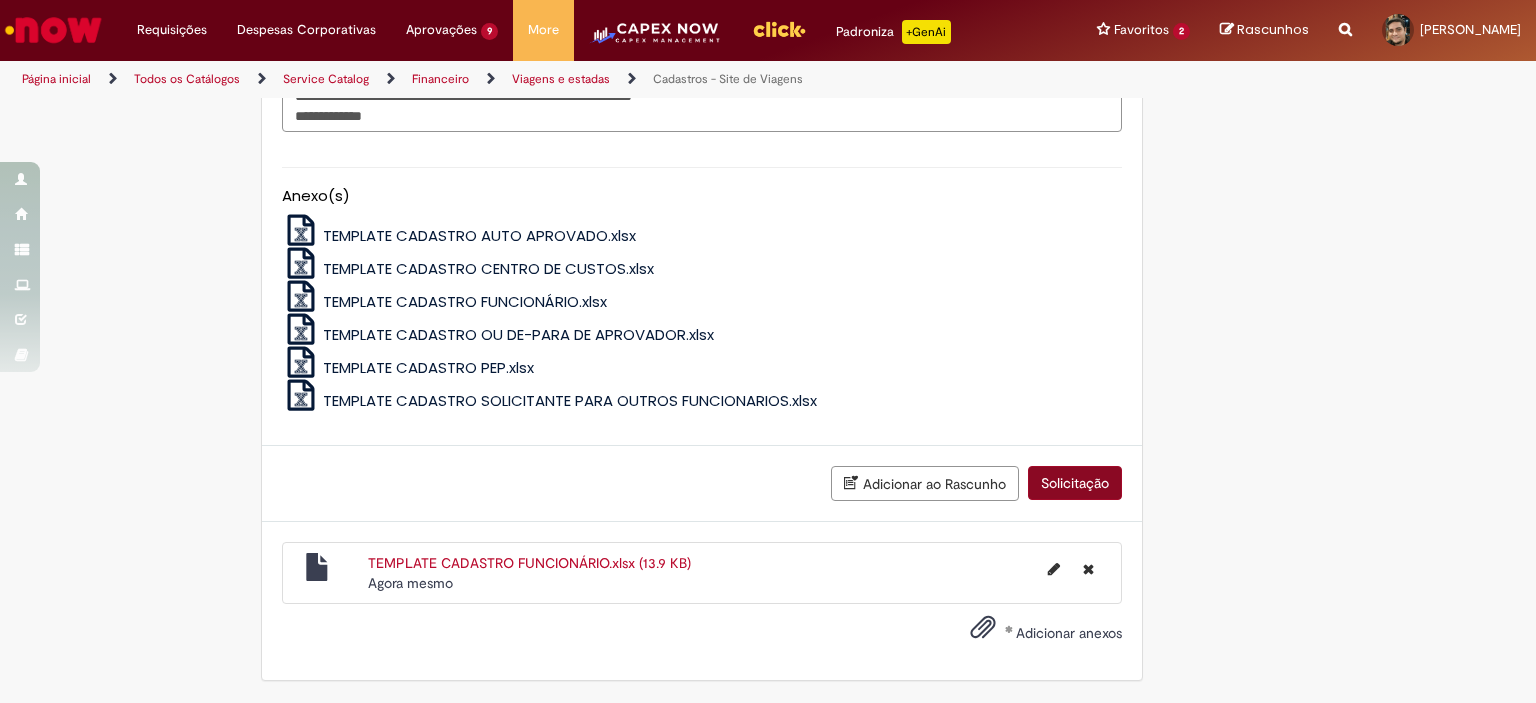 type on "**********" 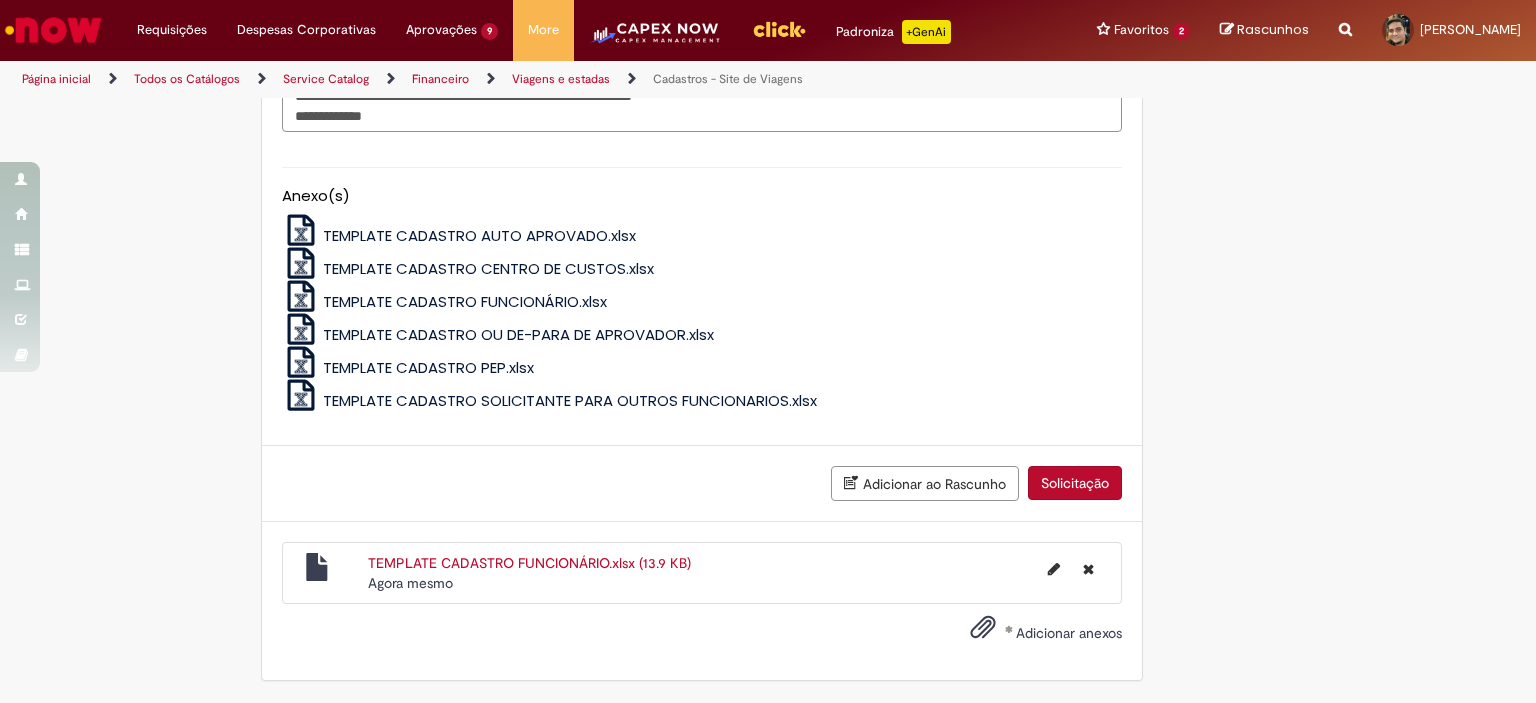 click on "Solicitação" at bounding box center (1075, 483) 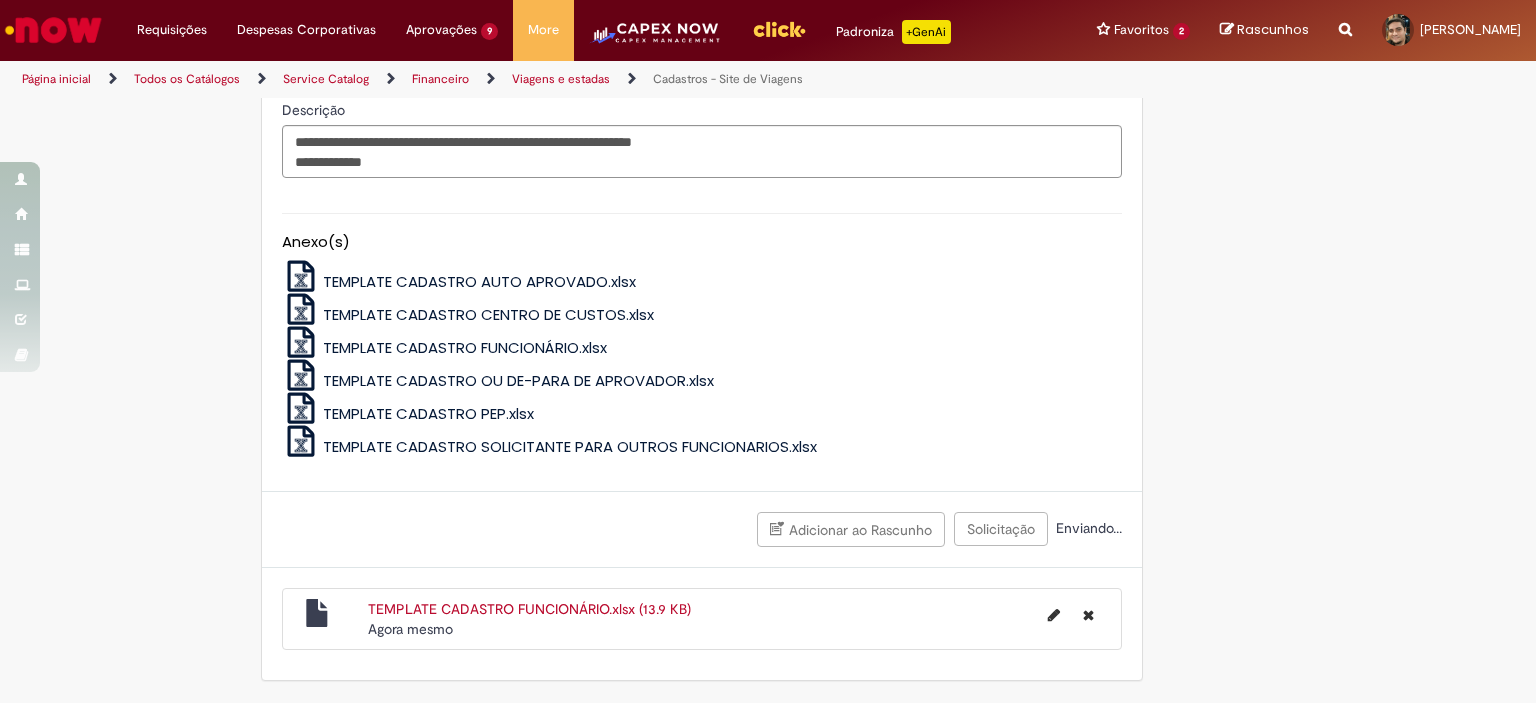 scroll, scrollTop: 908, scrollLeft: 0, axis: vertical 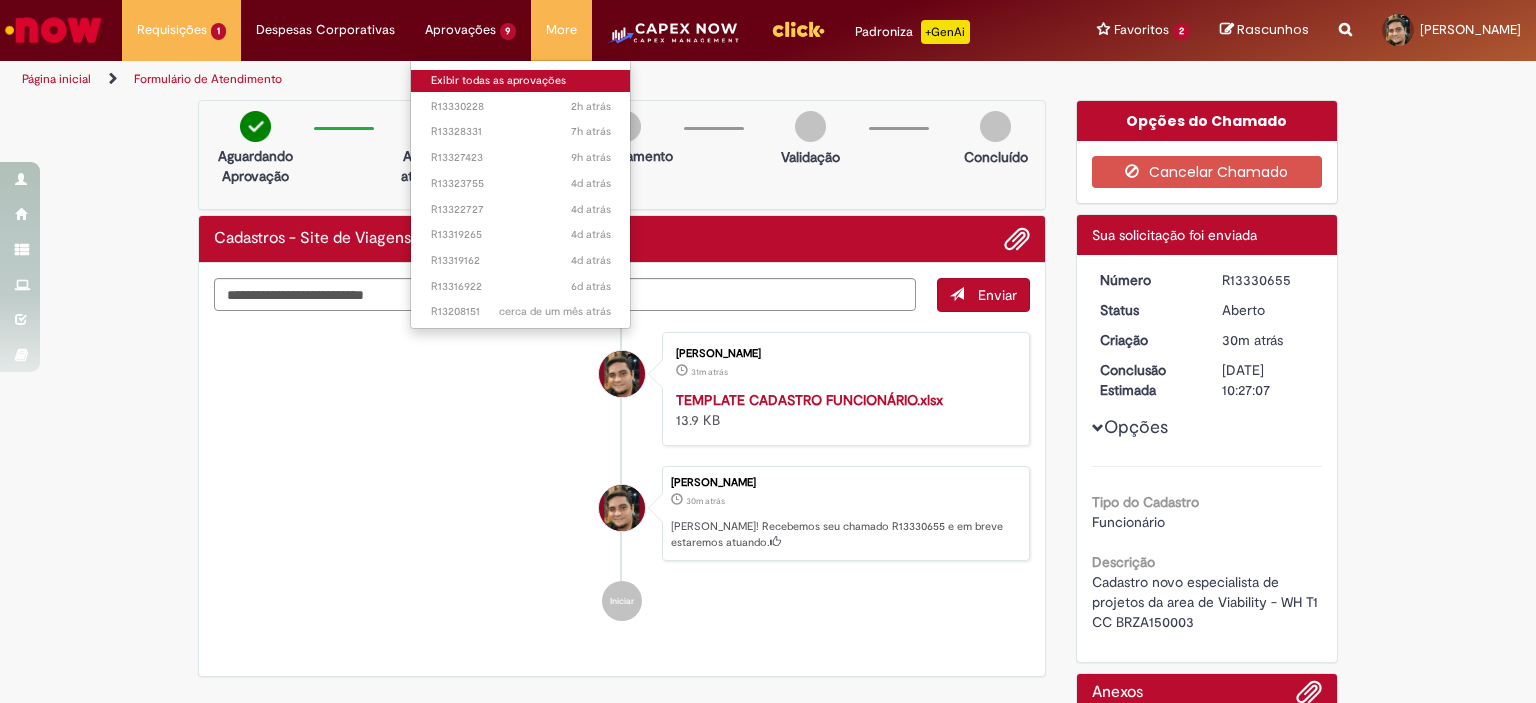 click on "Exibir todas as aprovações" at bounding box center (521, 81) 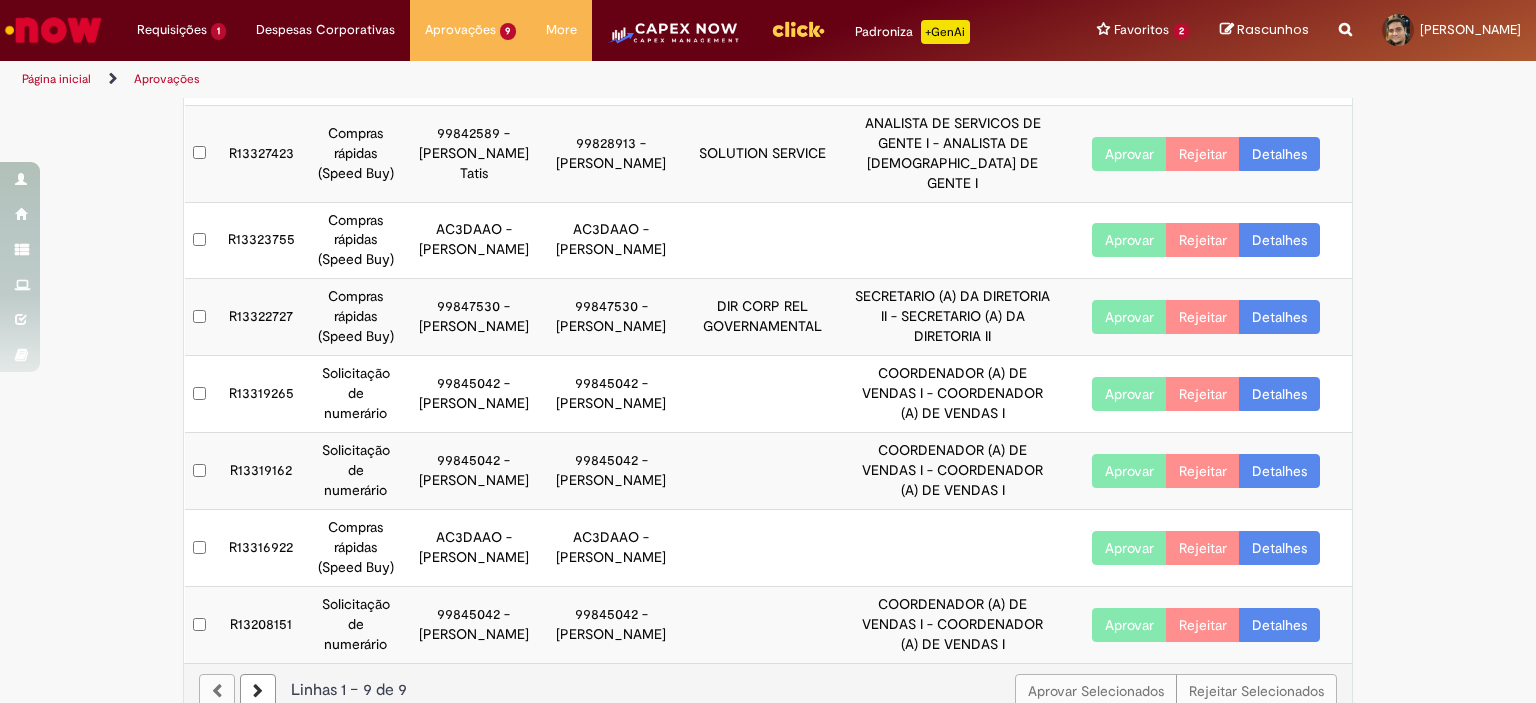 scroll, scrollTop: 305, scrollLeft: 0, axis: vertical 